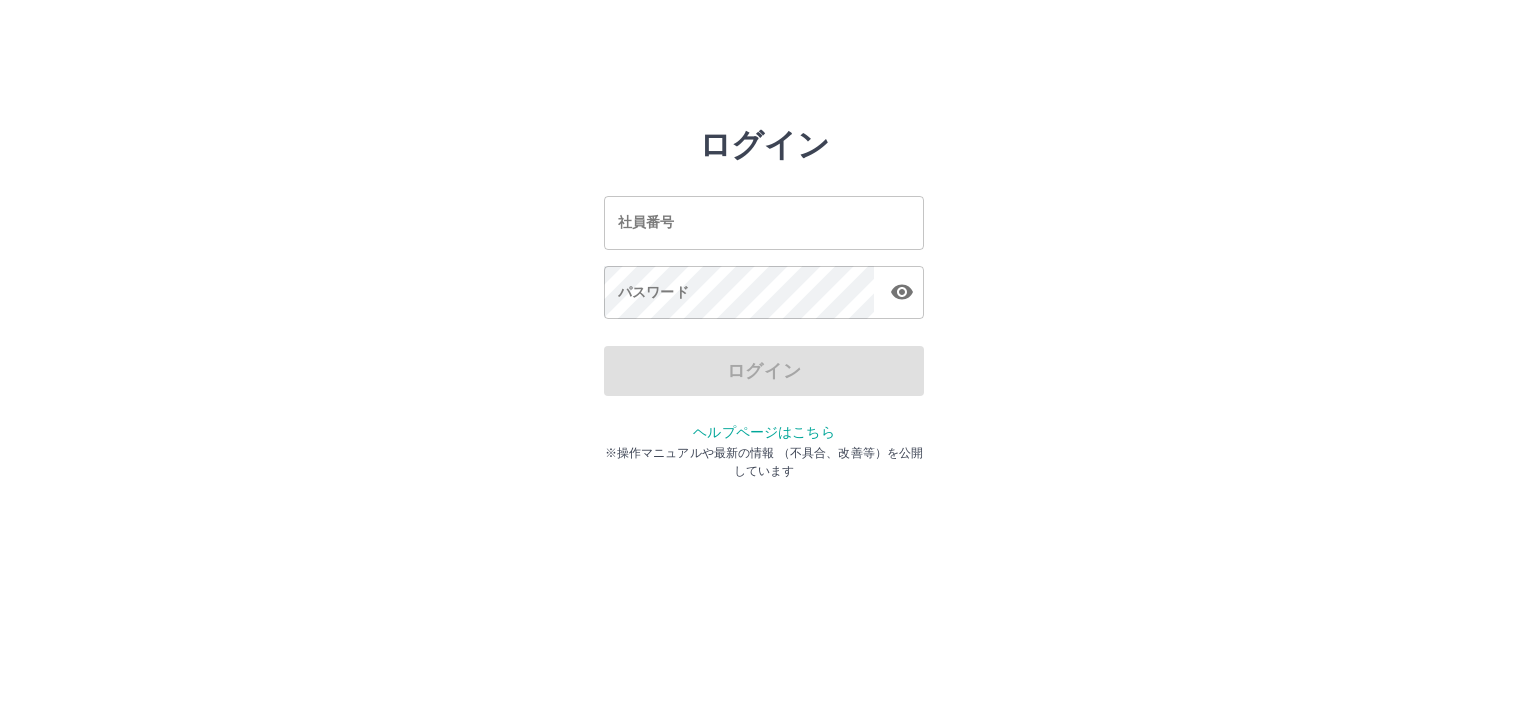 scroll, scrollTop: 0, scrollLeft: 0, axis: both 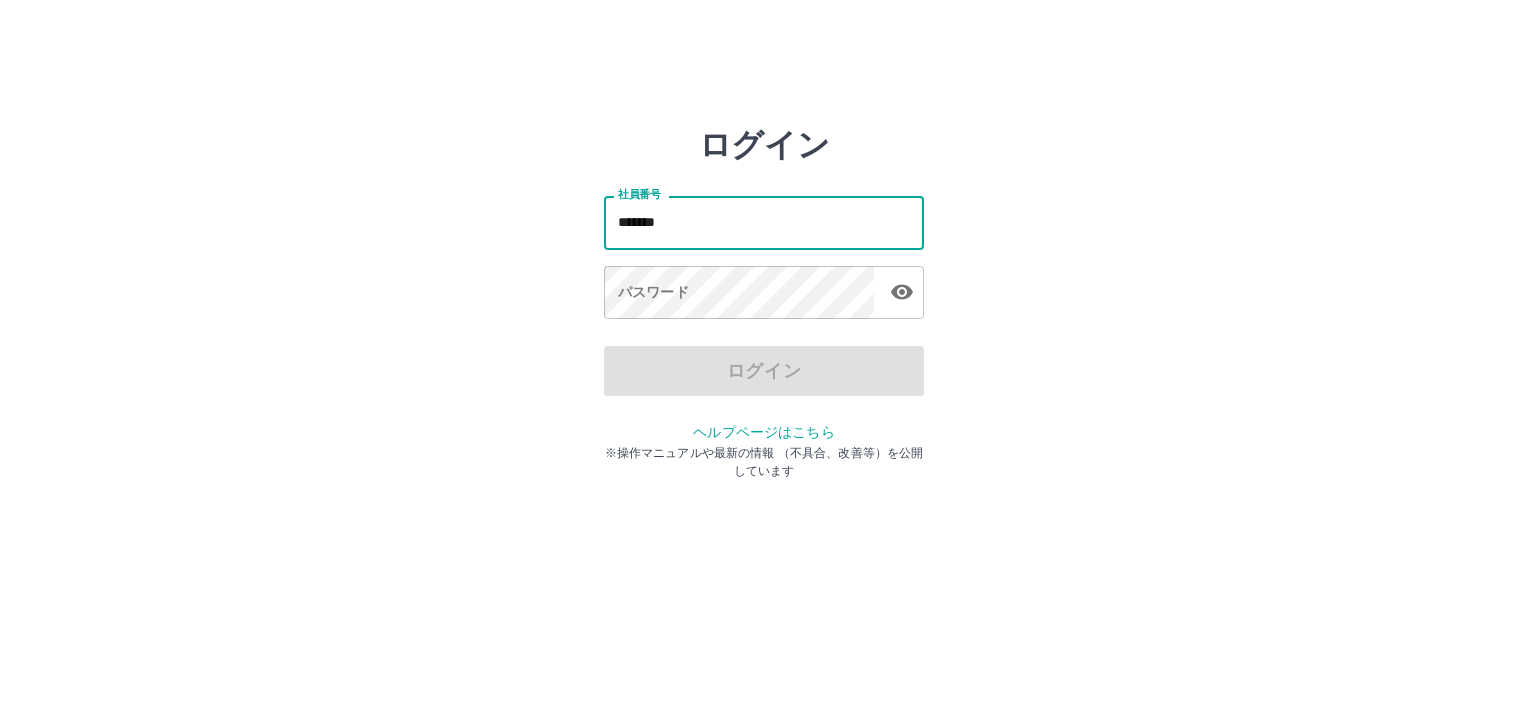 type on "*******" 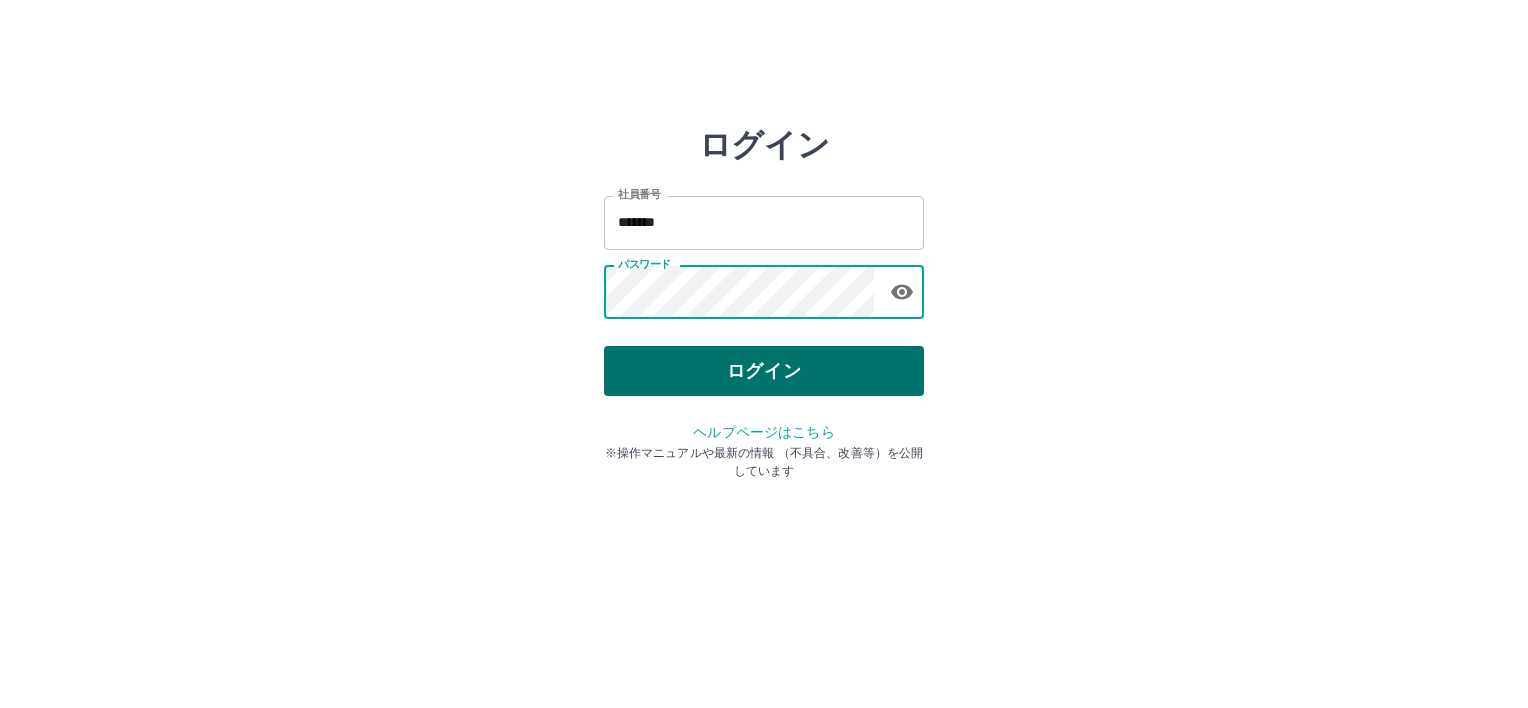 click on "ログイン" at bounding box center [764, 371] 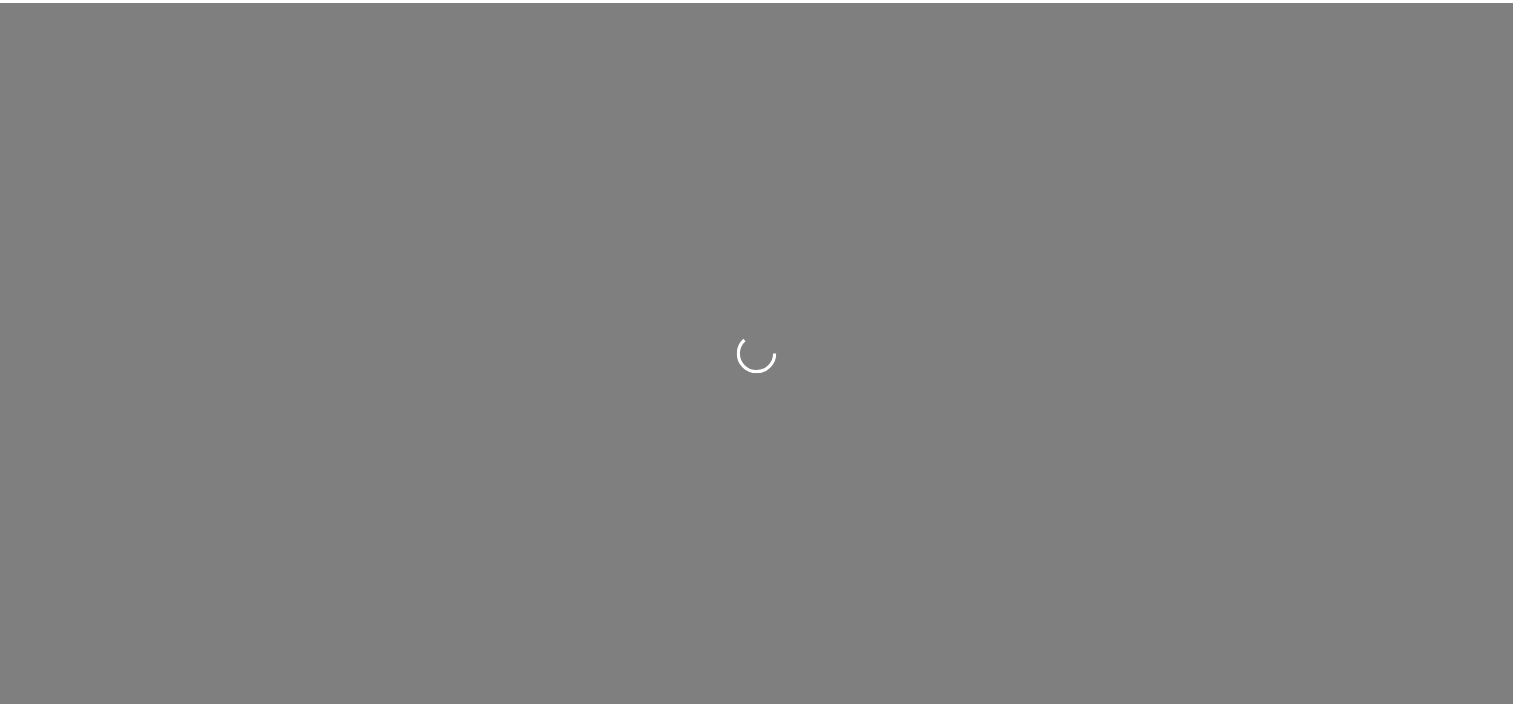 scroll, scrollTop: 0, scrollLeft: 0, axis: both 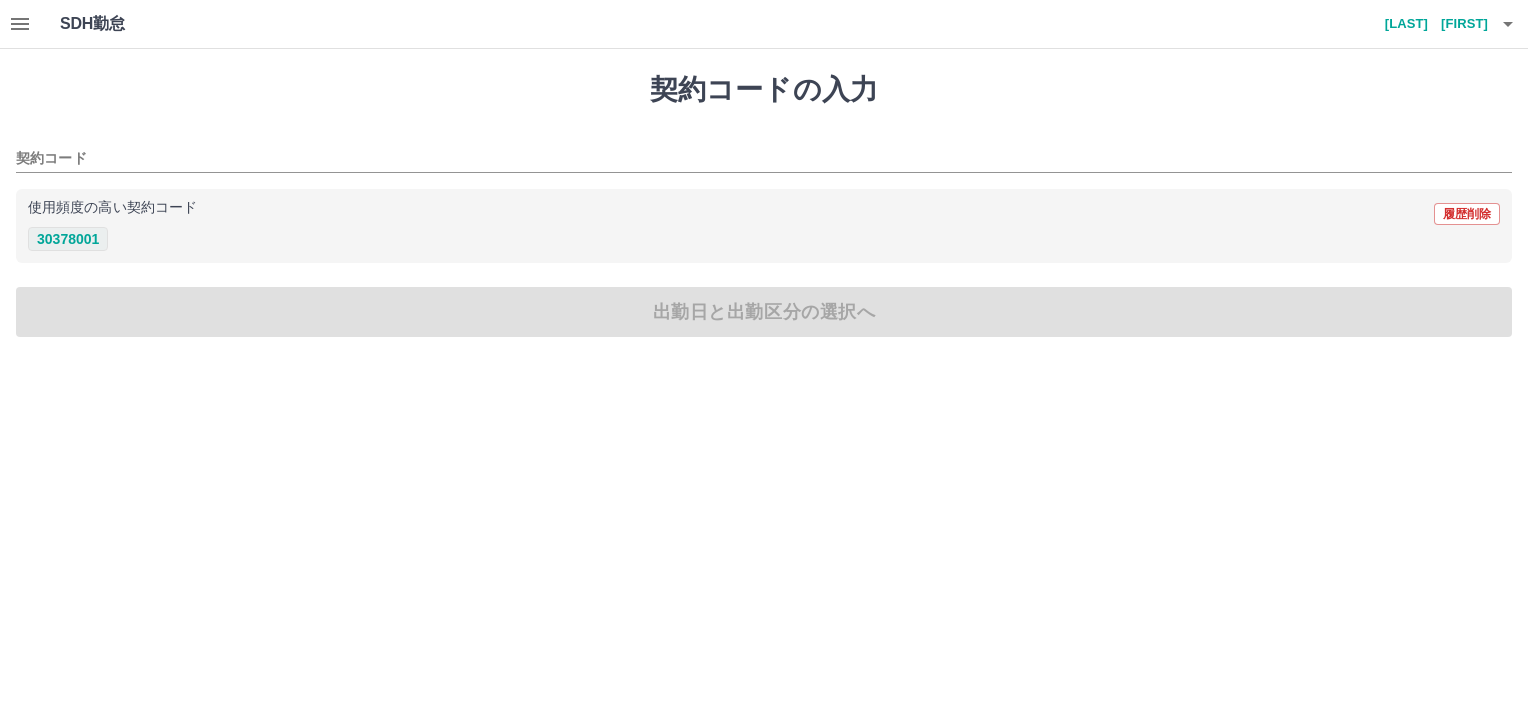 click on "30378001" at bounding box center (68, 239) 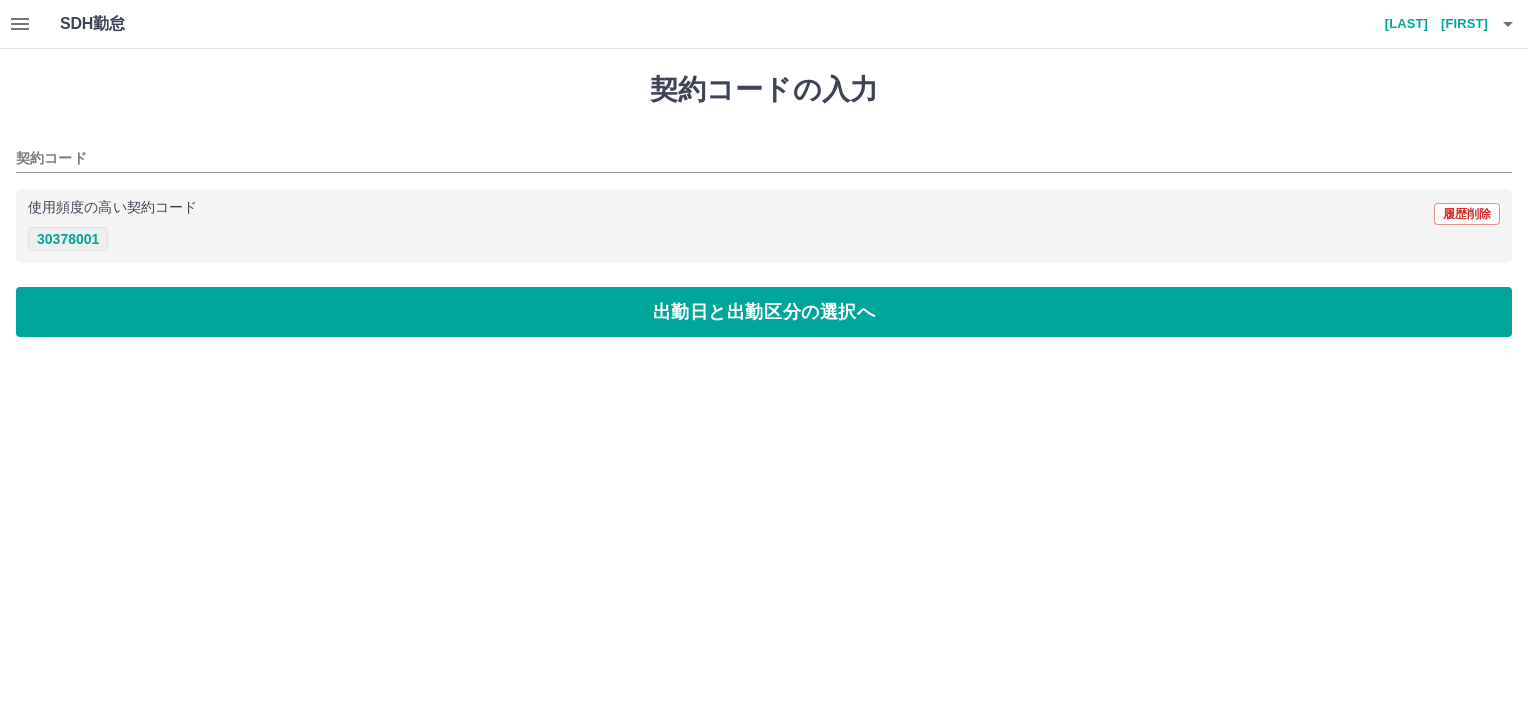 type on "********" 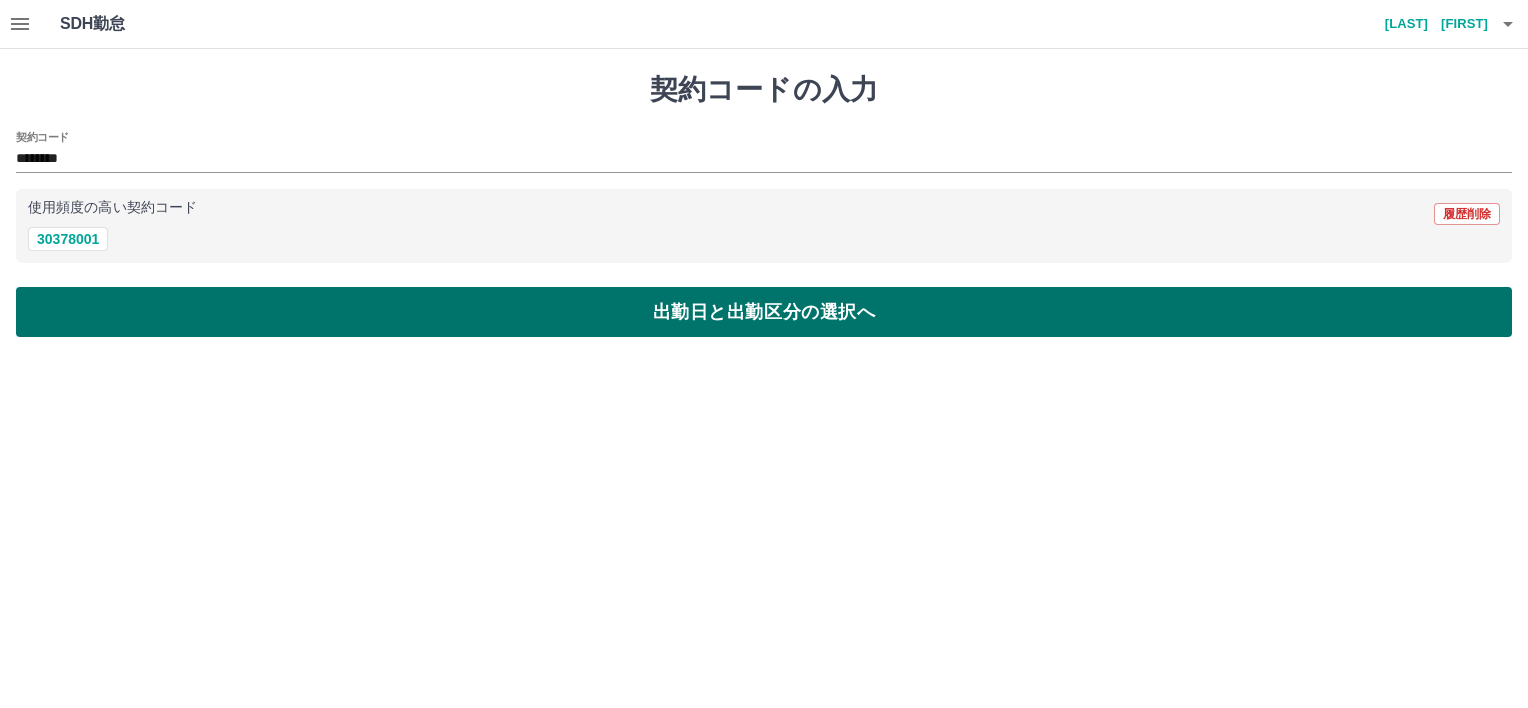 click on "出勤日と出勤区分の選択へ" at bounding box center [764, 312] 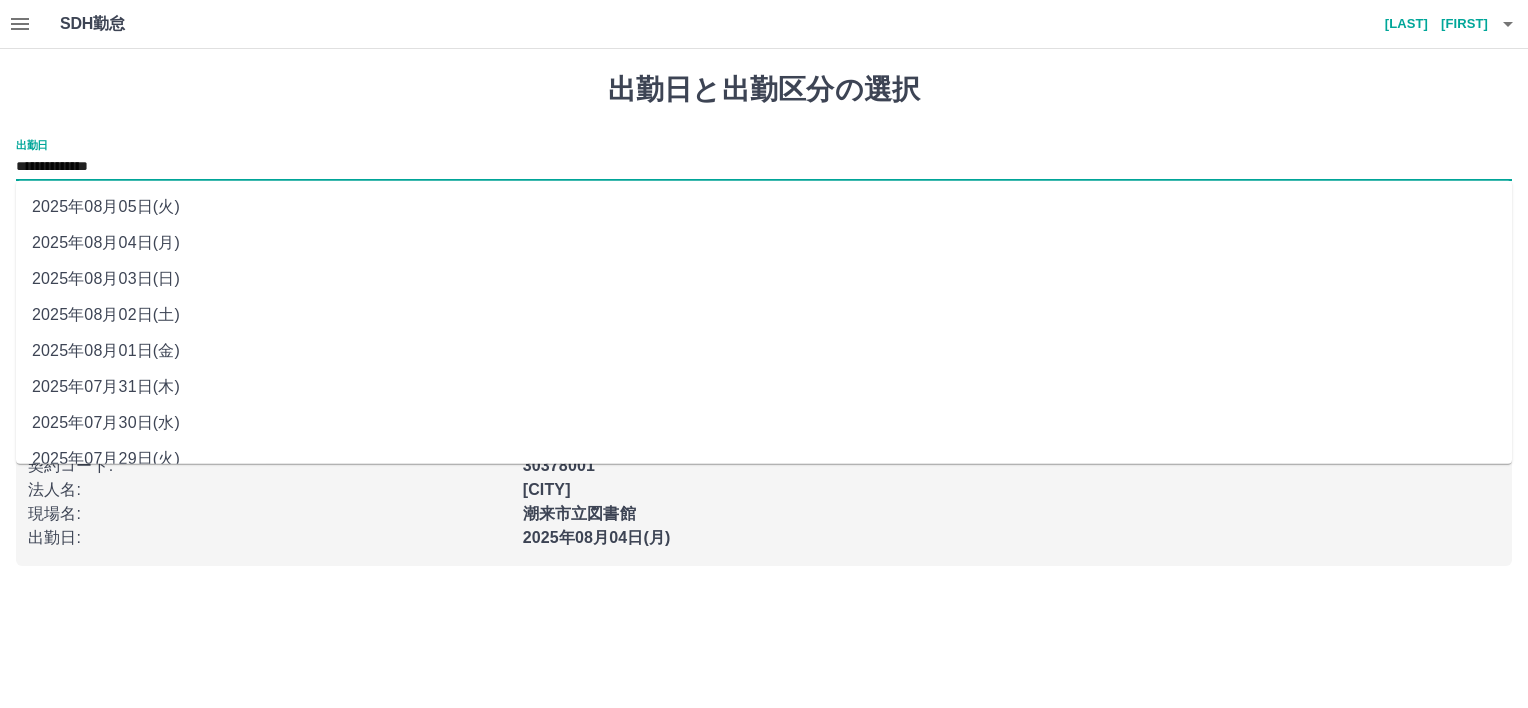 click on "**********" at bounding box center [764, 167] 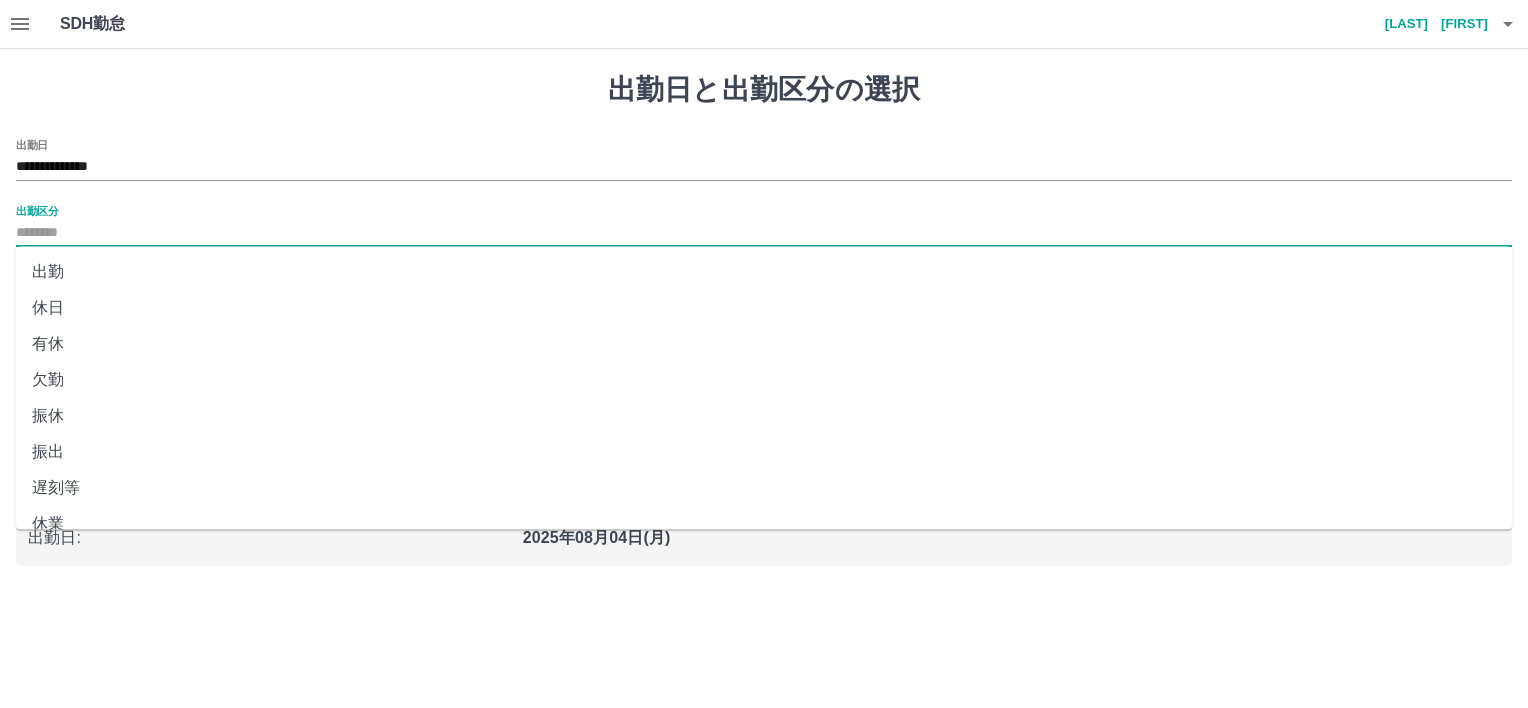 click on "出勤区分" at bounding box center (764, 233) 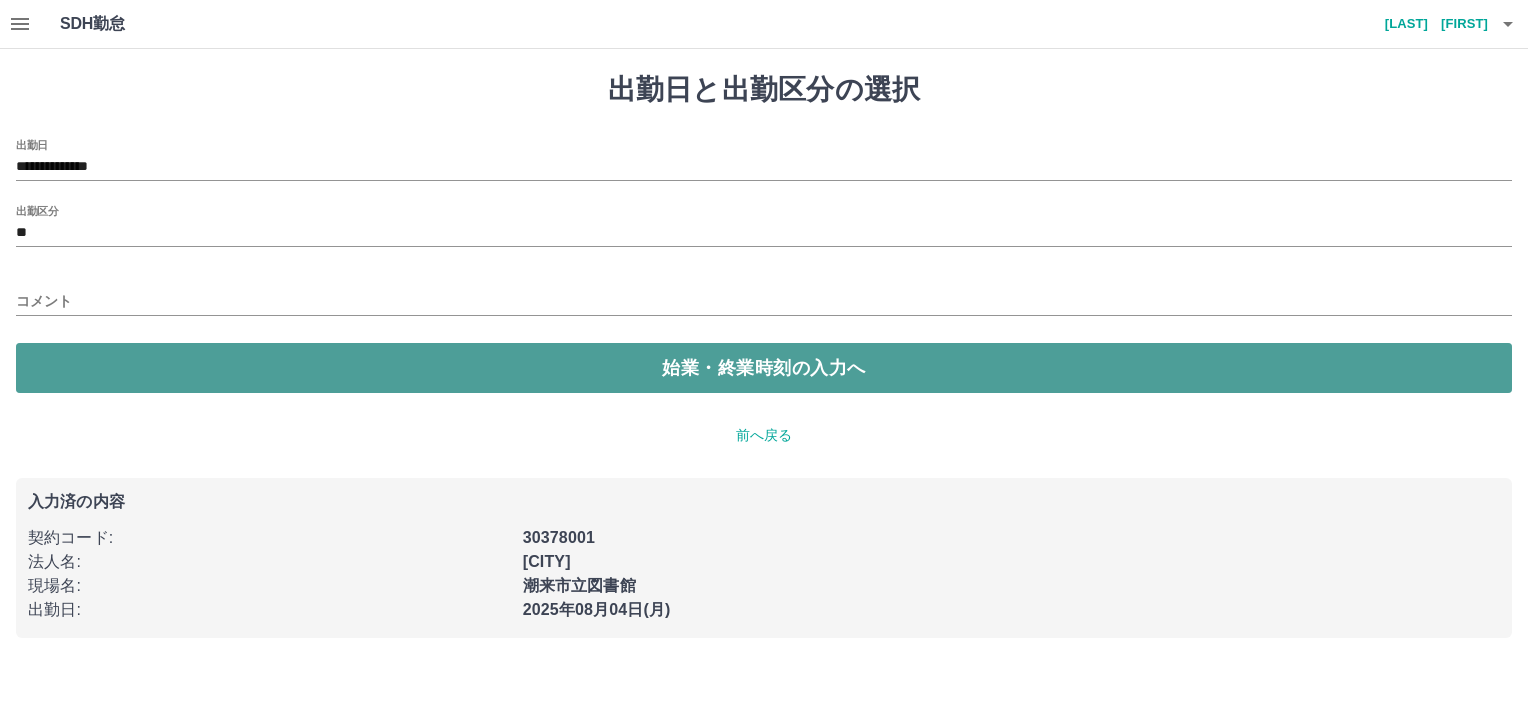 click on "始業・終業時刻の入力へ" at bounding box center (764, 368) 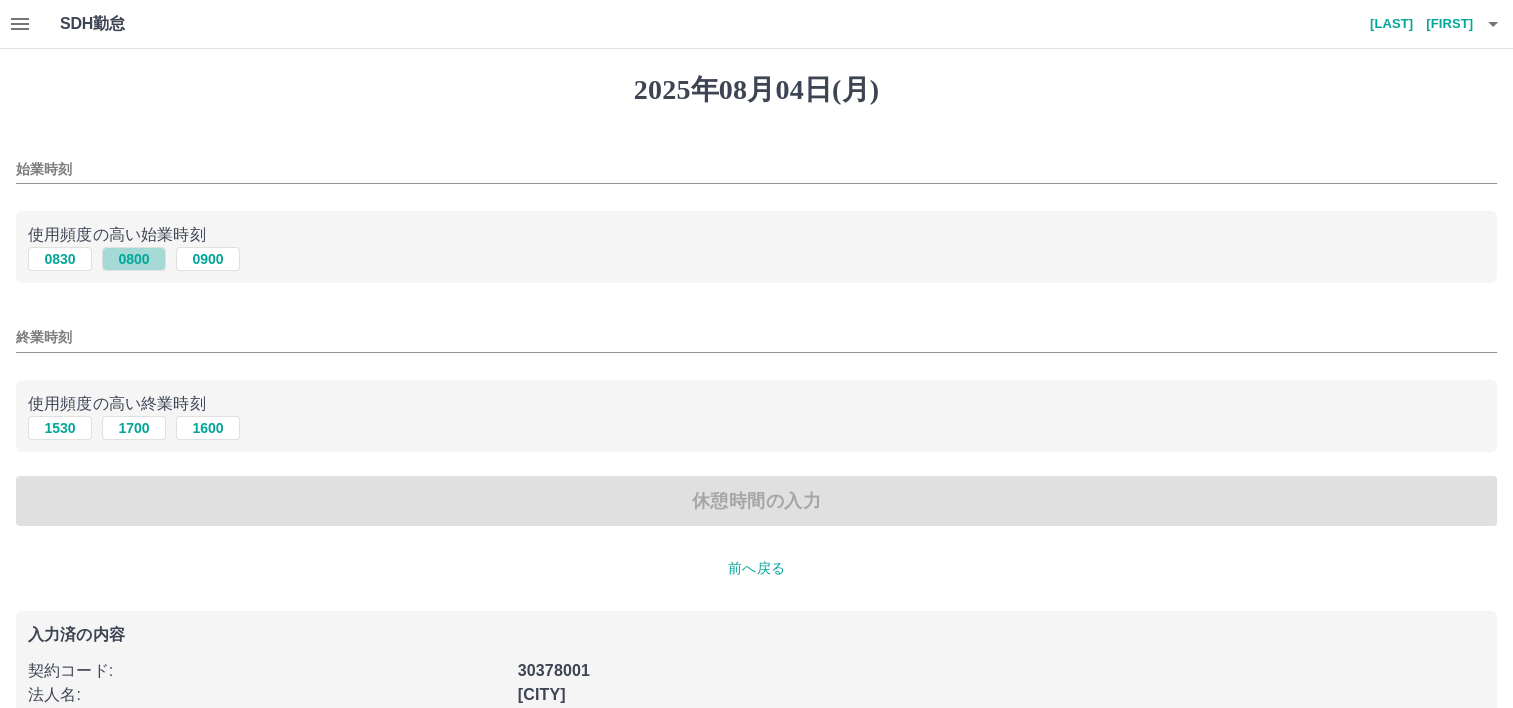 click on "0800" at bounding box center (134, 259) 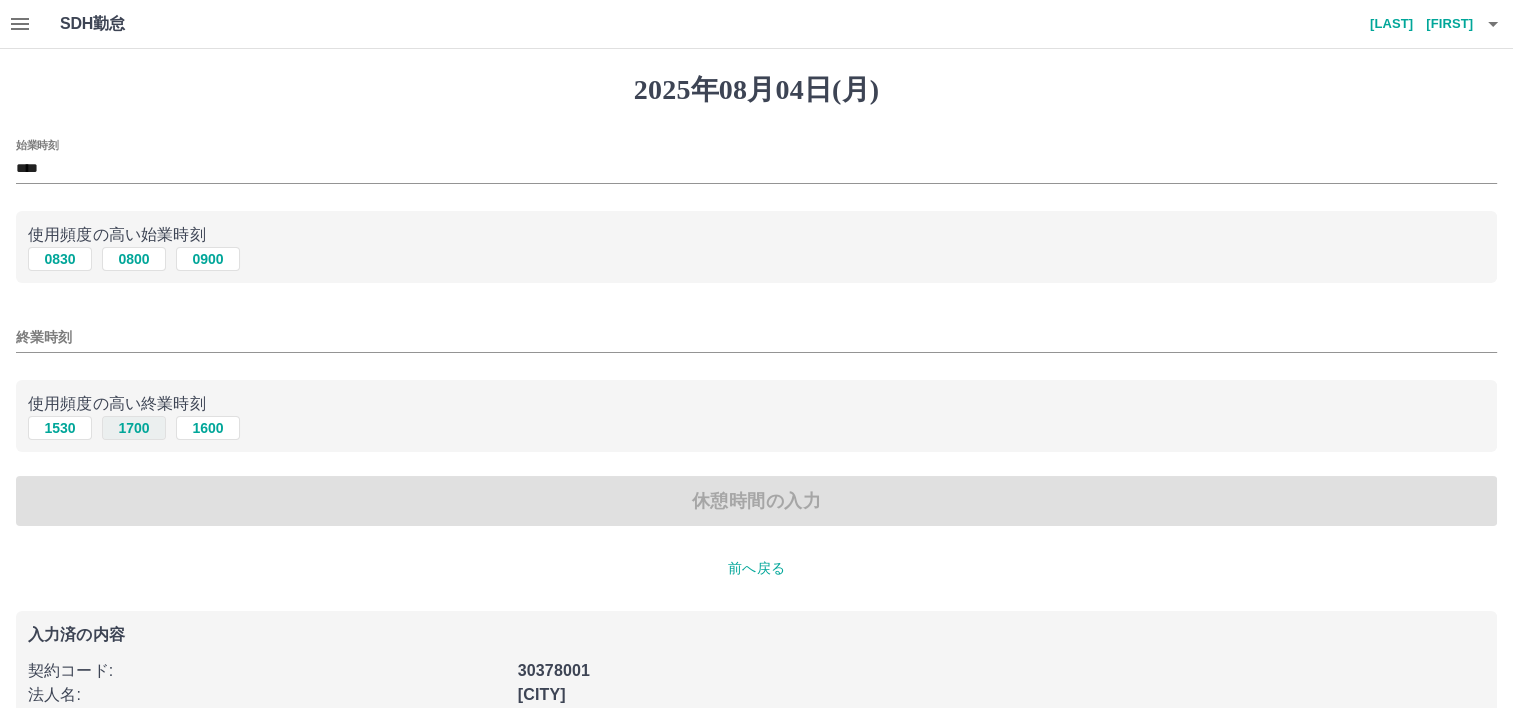 click on "1700" at bounding box center (134, 428) 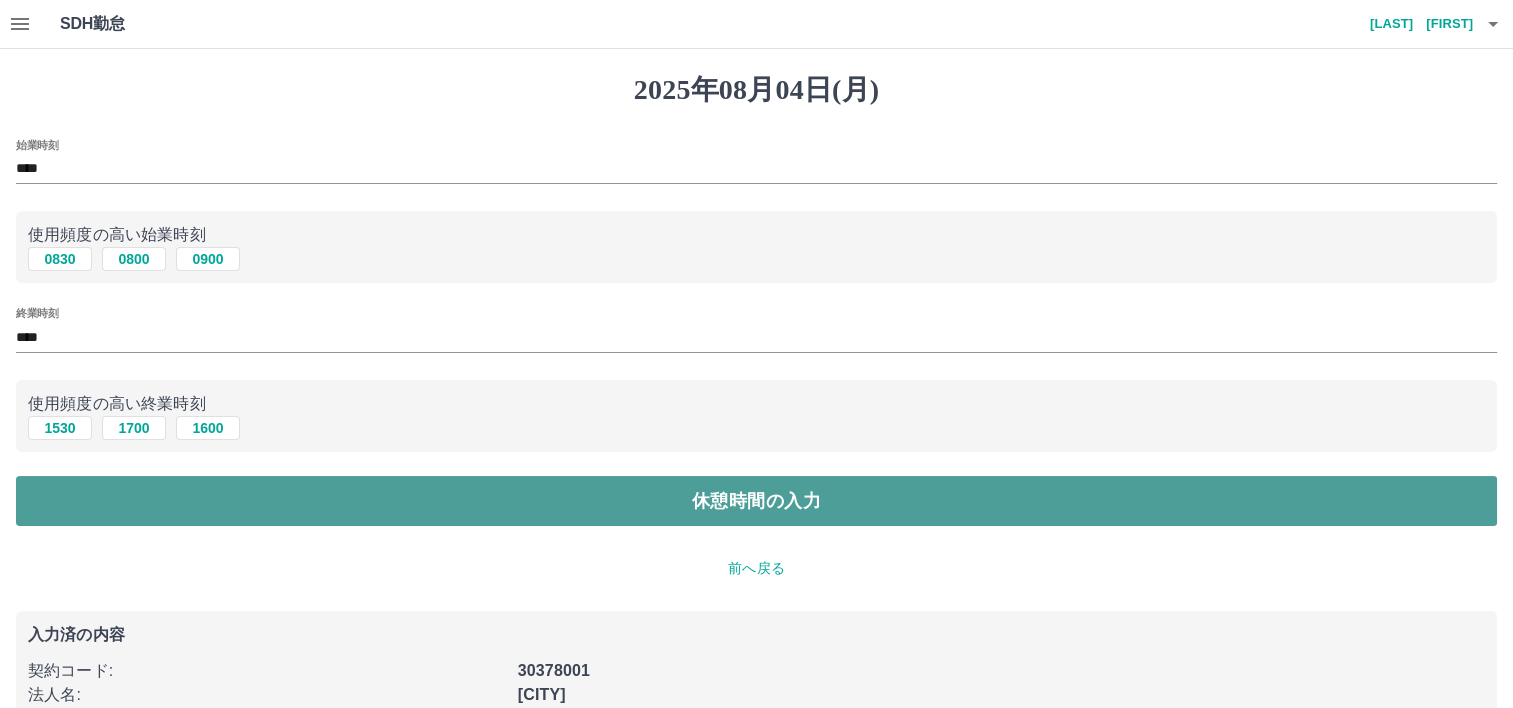 click on "休憩時間の入力" at bounding box center (756, 501) 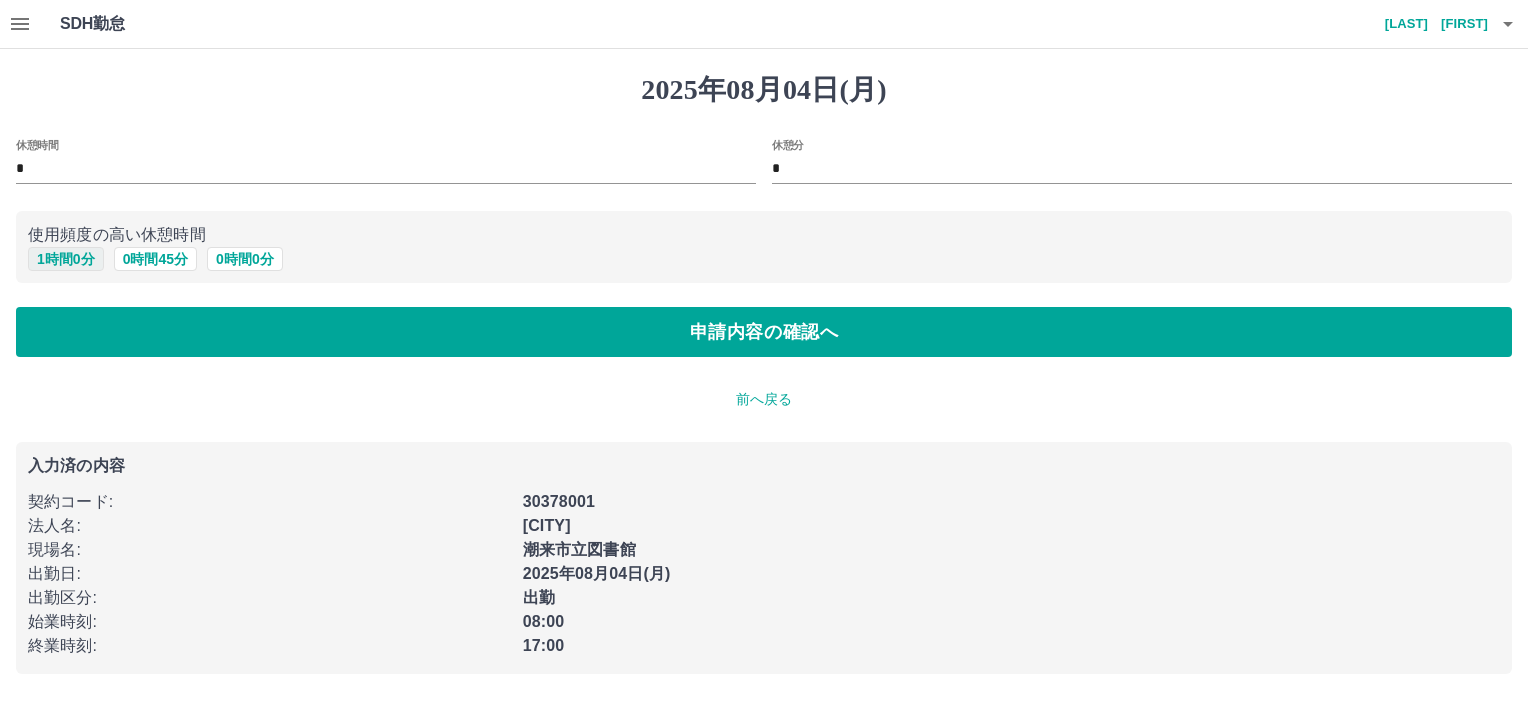 click on "1 時間 0 分" at bounding box center (66, 259) 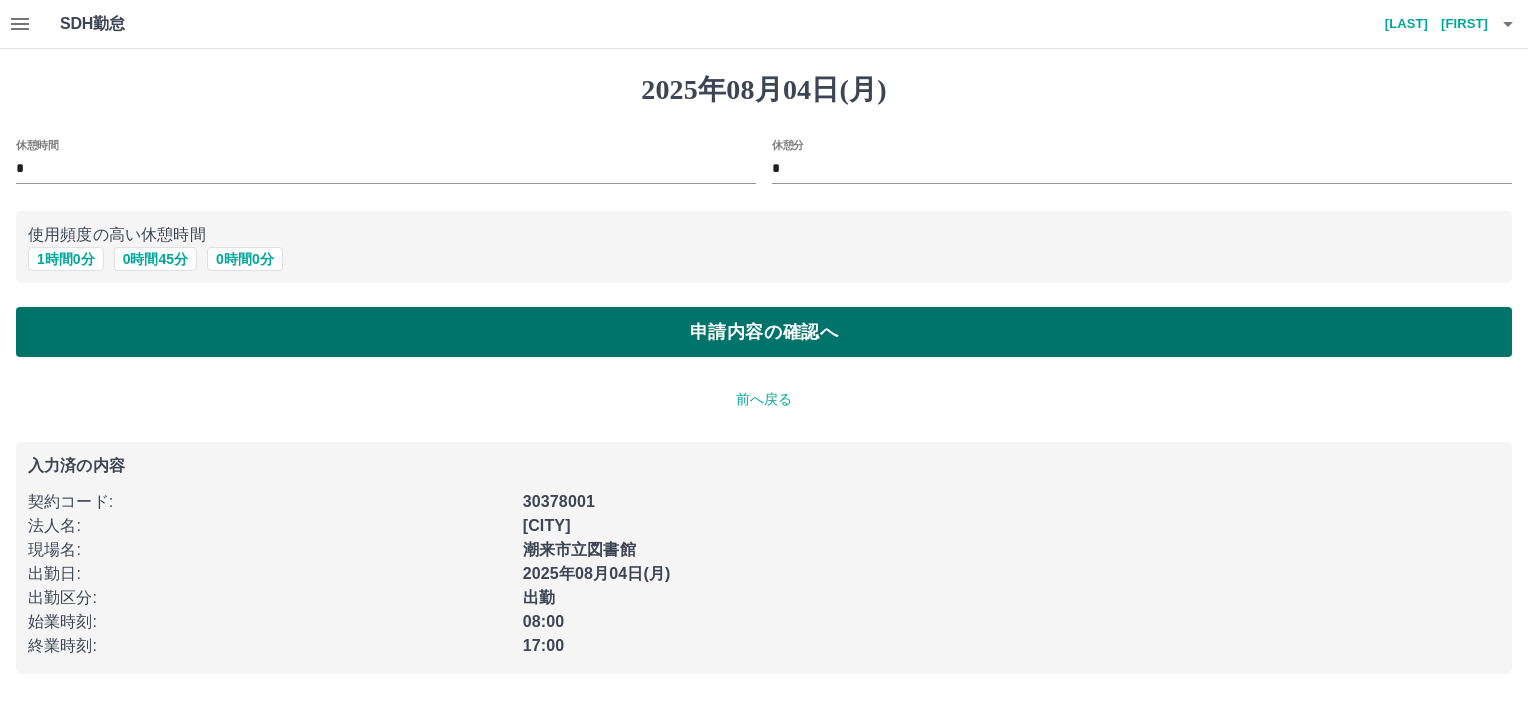 click on "申請内容の確認へ" at bounding box center (764, 332) 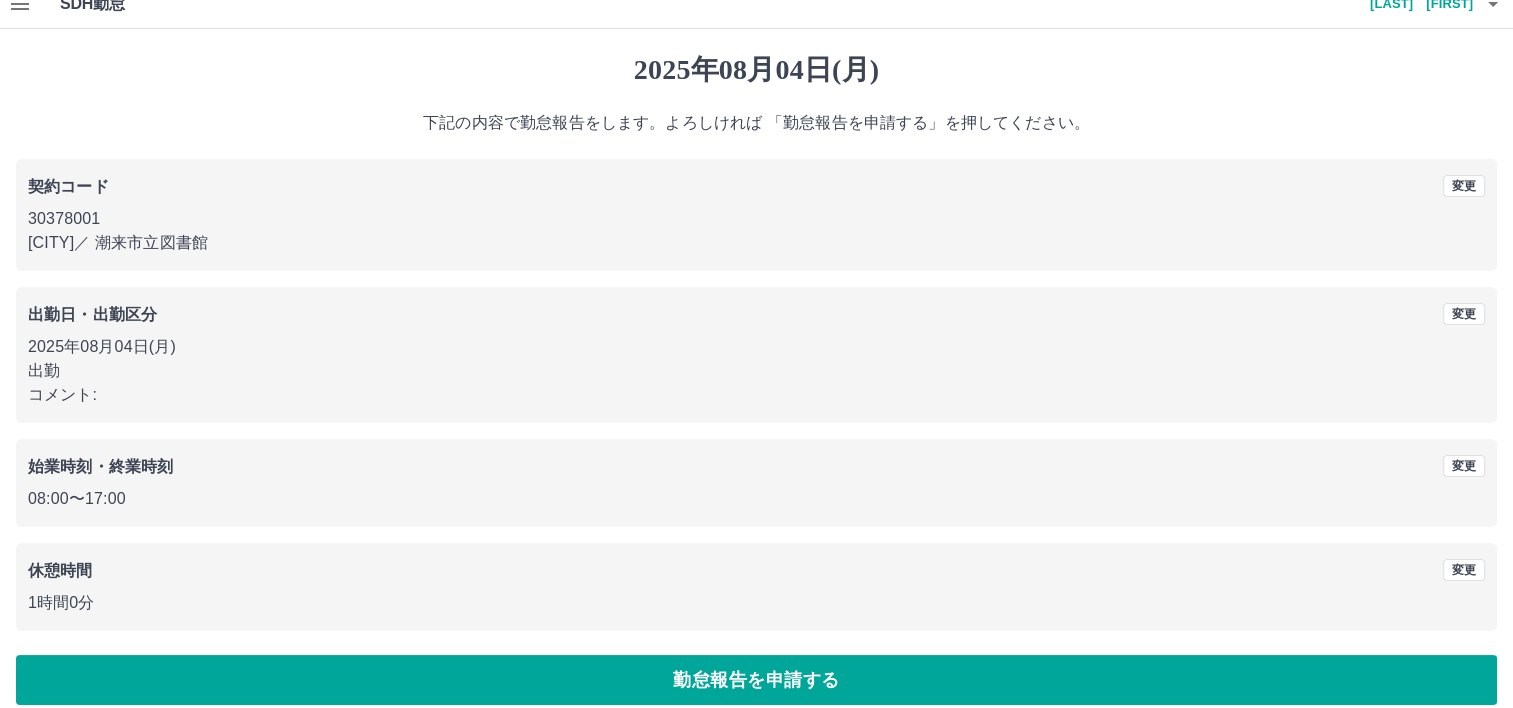 scroll, scrollTop: 40, scrollLeft: 0, axis: vertical 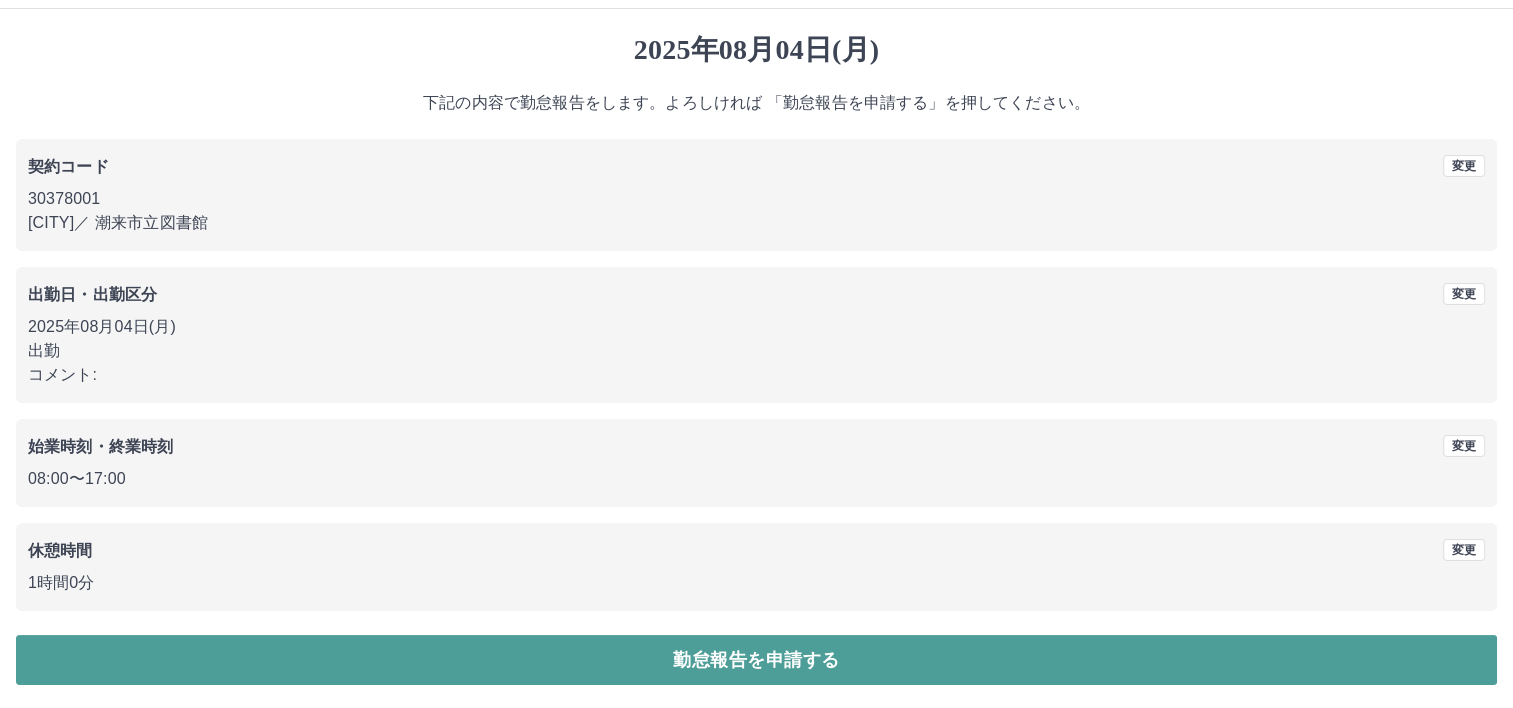 click on "勤怠報告を申請する" at bounding box center (756, 660) 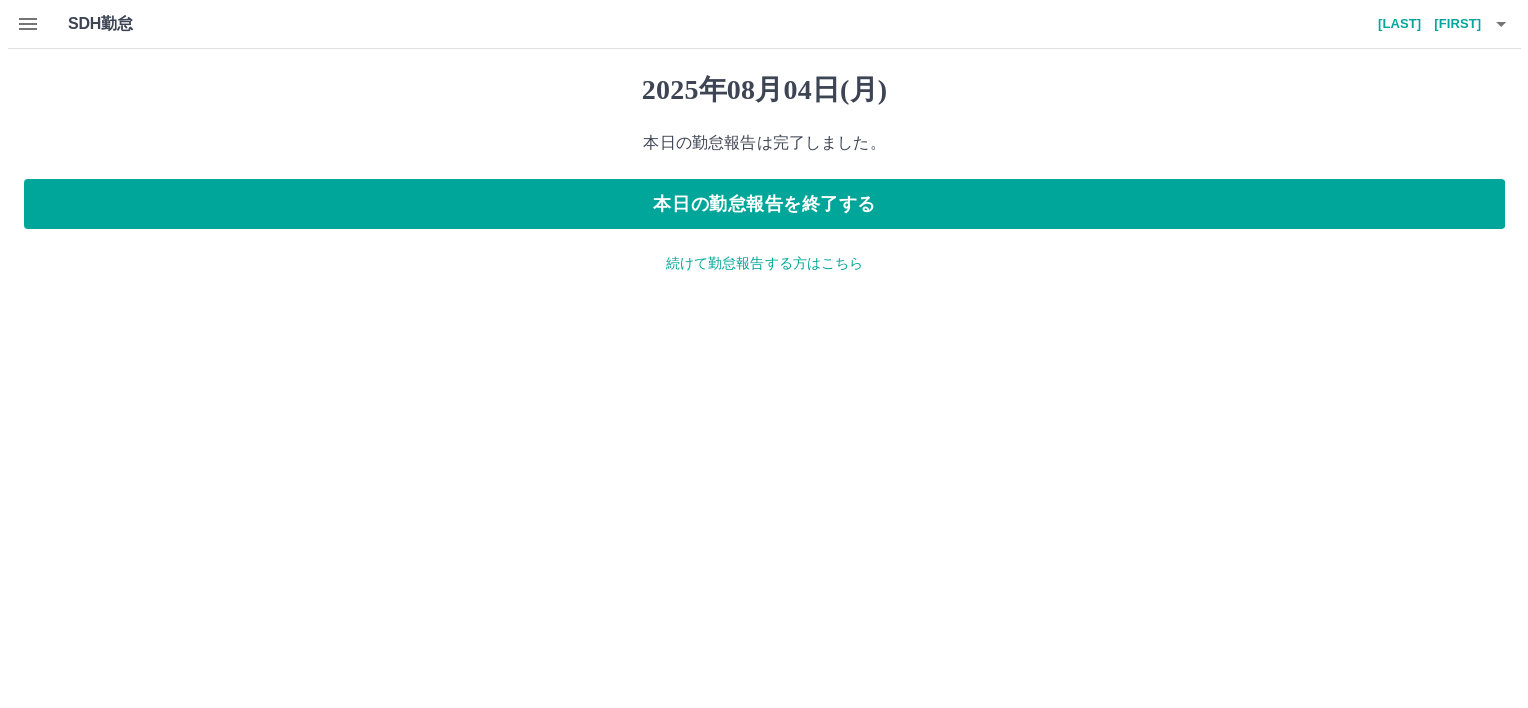 scroll, scrollTop: 0, scrollLeft: 0, axis: both 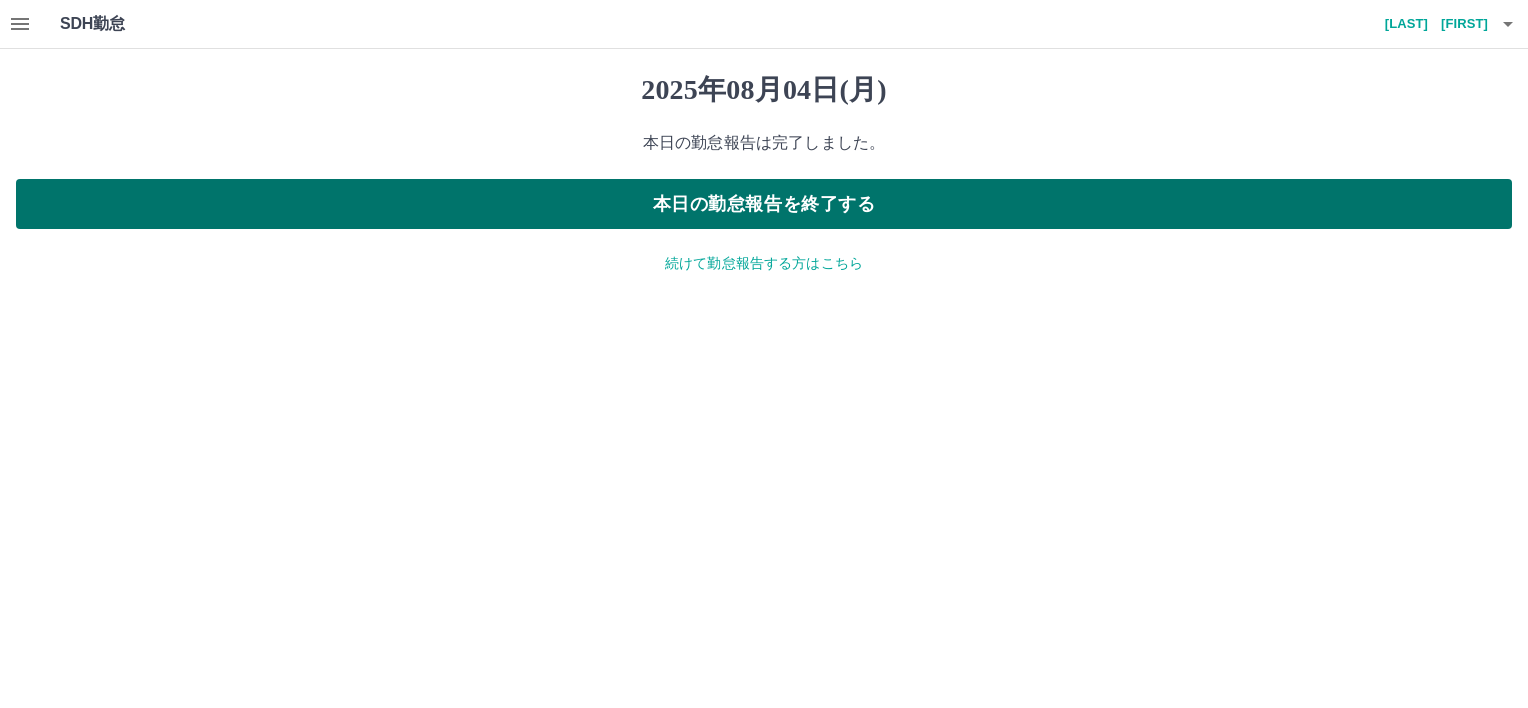 click on "本日の勤怠報告を終了する" at bounding box center [764, 204] 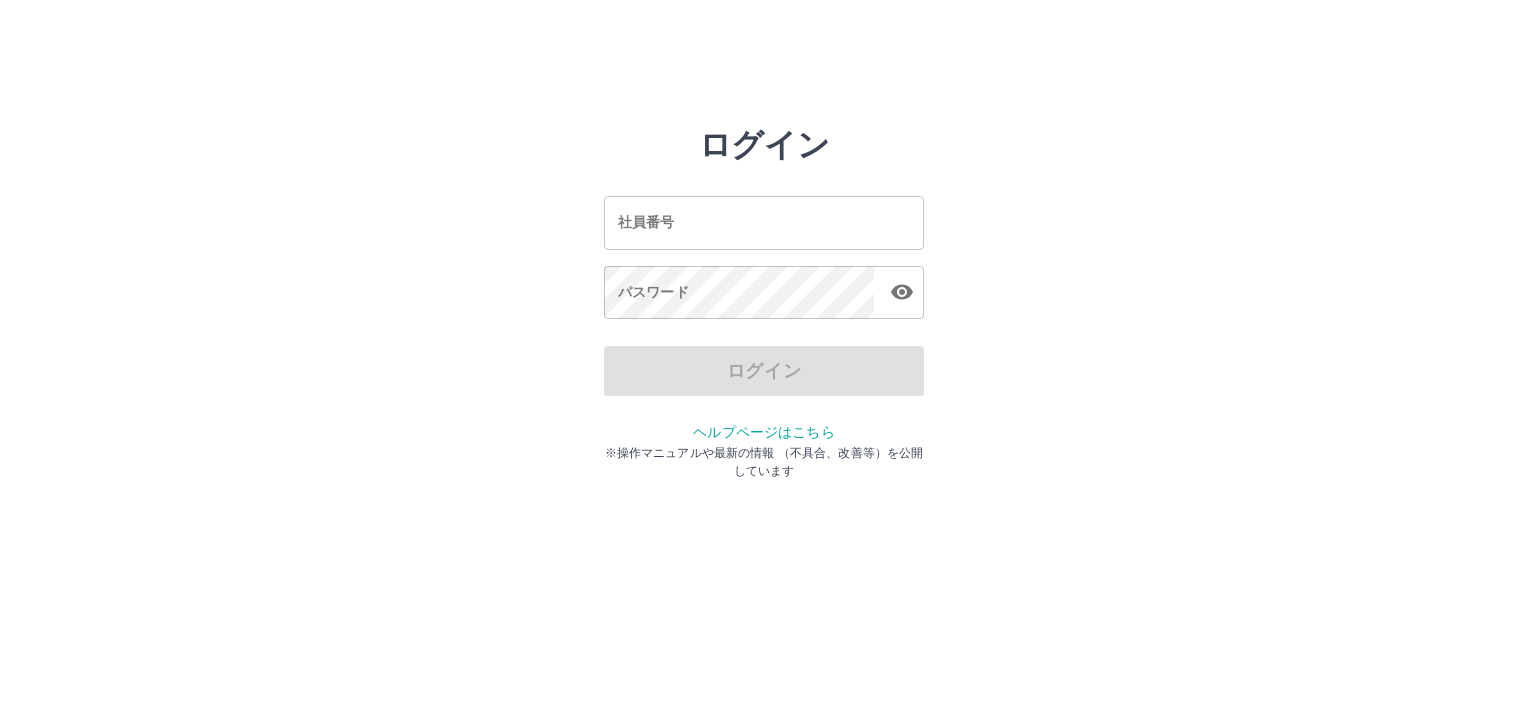 scroll, scrollTop: 0, scrollLeft: 0, axis: both 